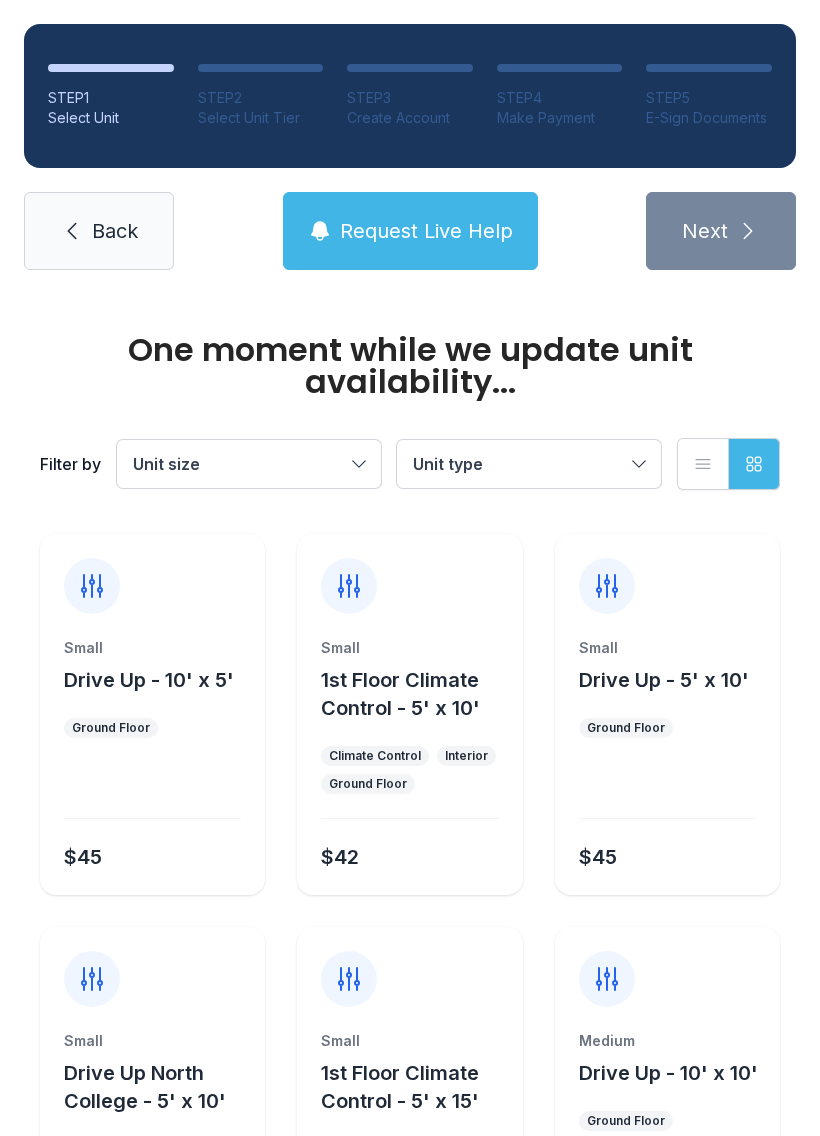 scroll, scrollTop: 0, scrollLeft: 0, axis: both 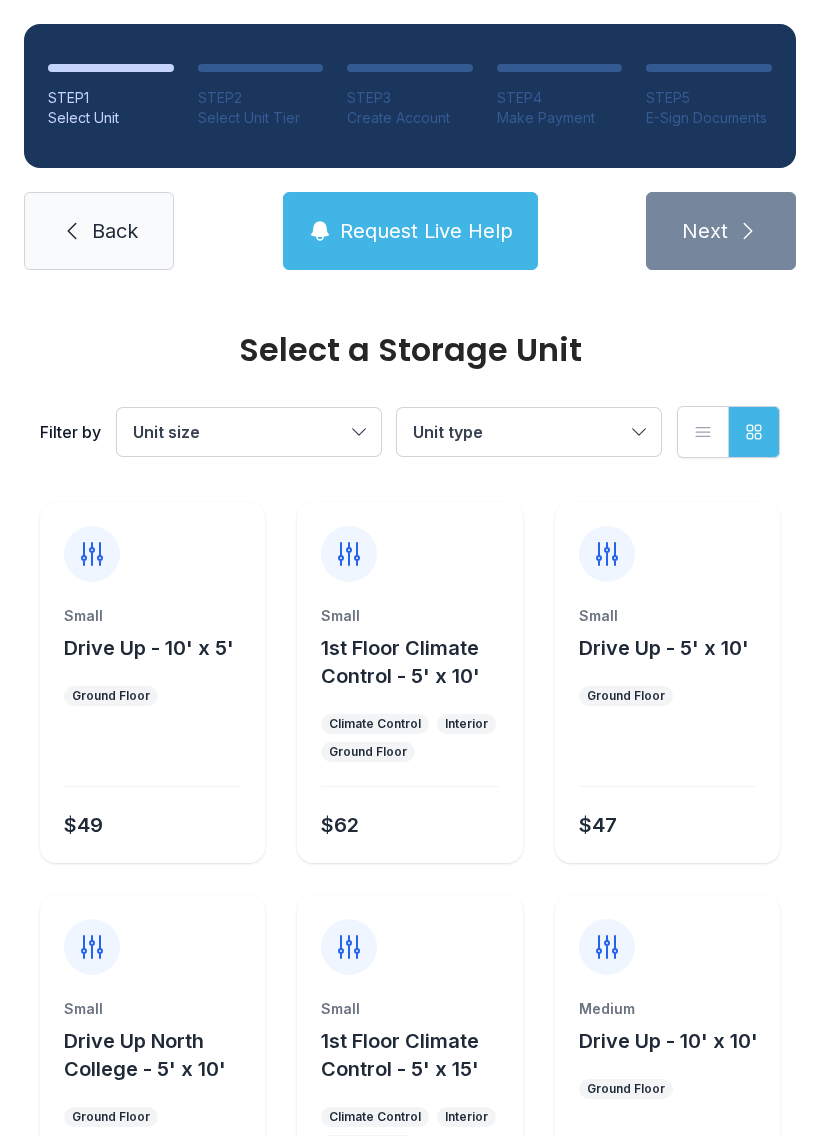 click on "Back" at bounding box center (99, 231) 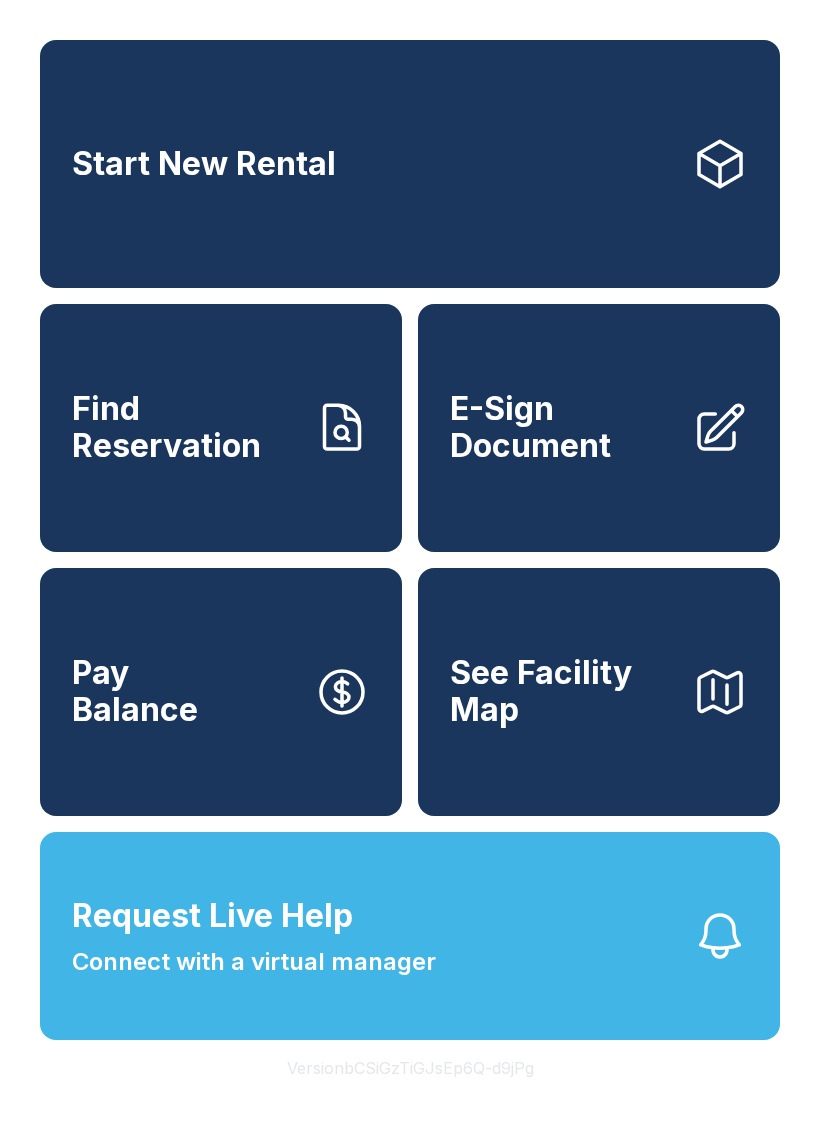 click on "Find Reservation" at bounding box center (185, 427) 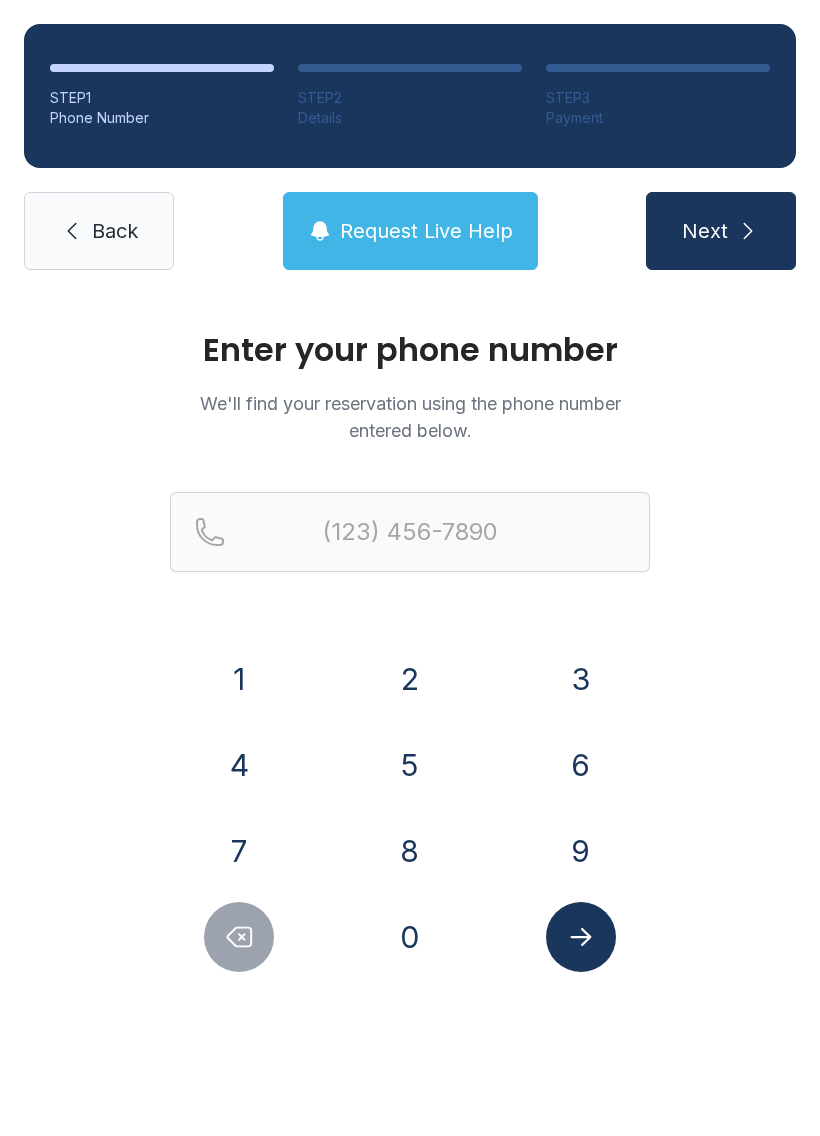 click on "2" at bounding box center (239, 679) 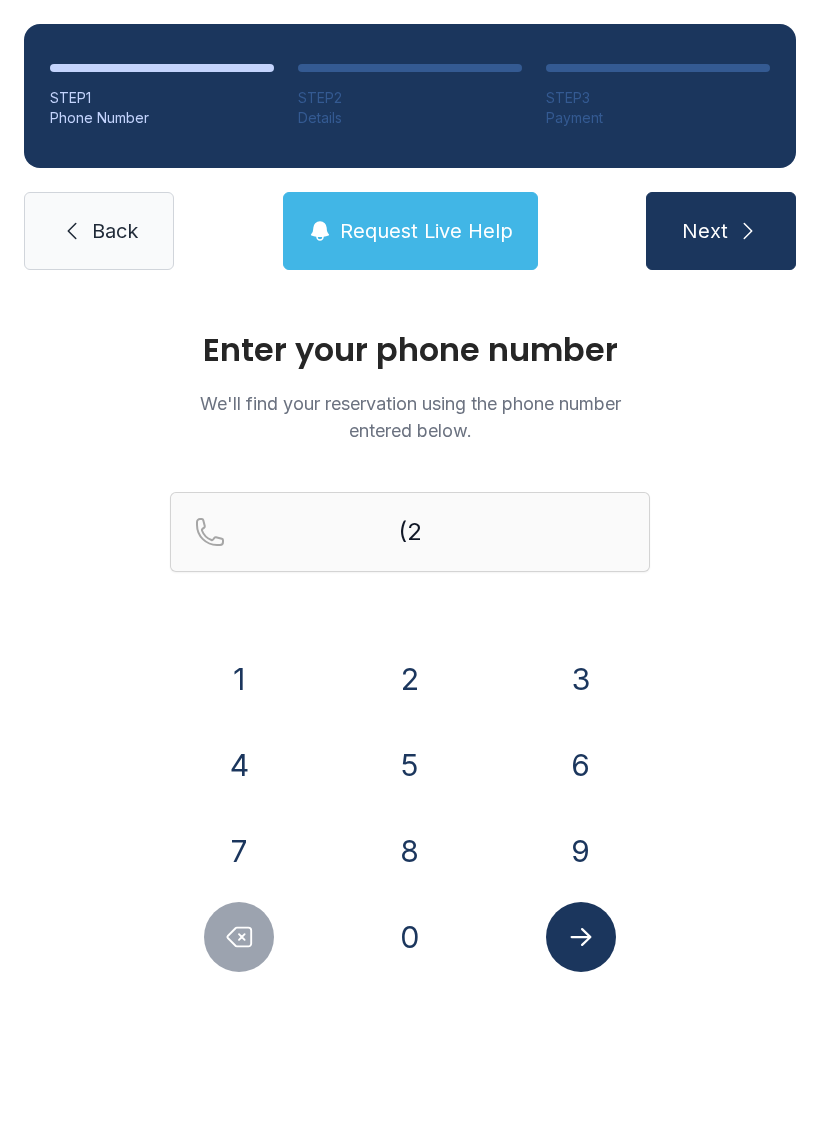 click at bounding box center [239, 937] 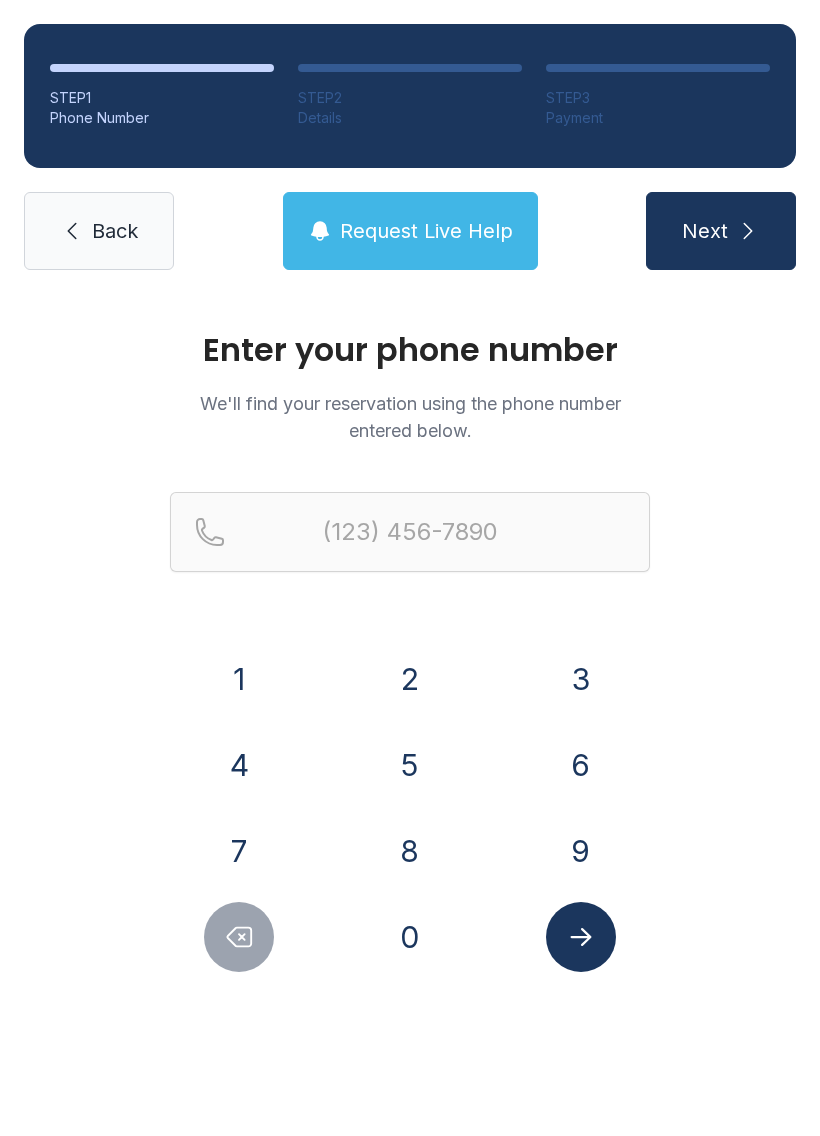 click on "4" at bounding box center [239, 679] 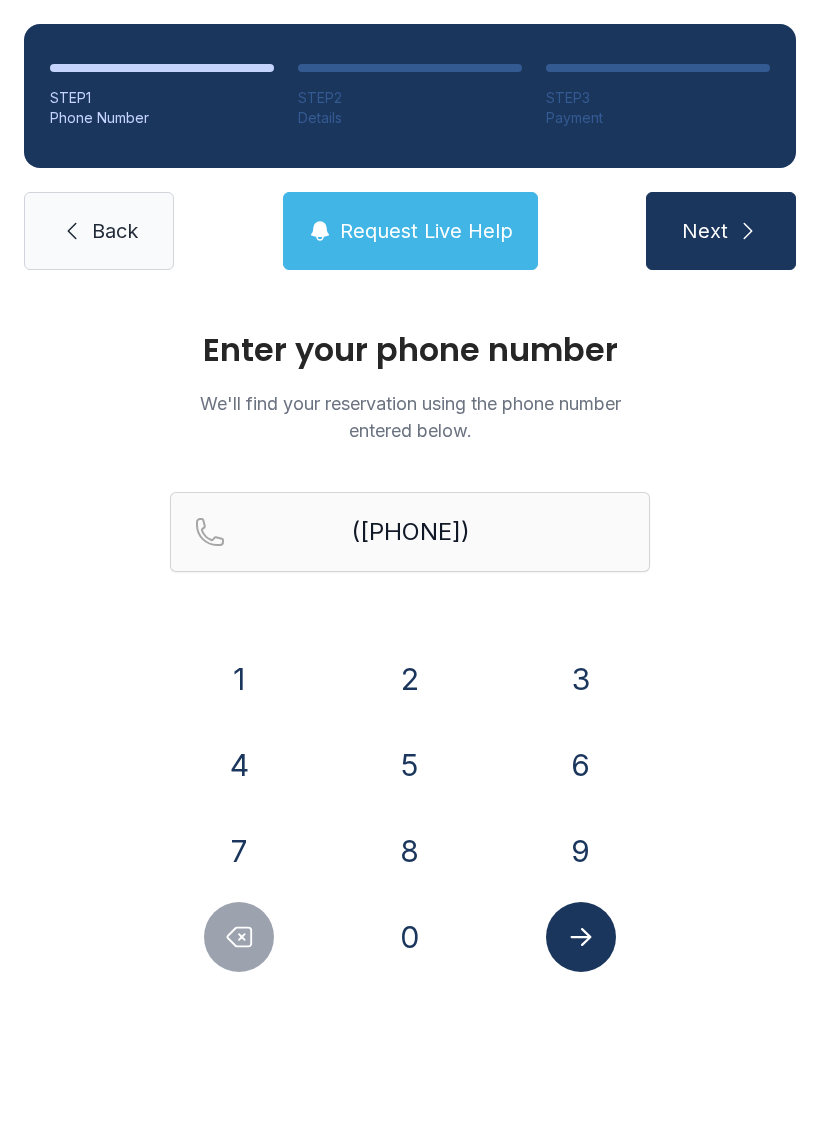 click on "7" at bounding box center [239, 679] 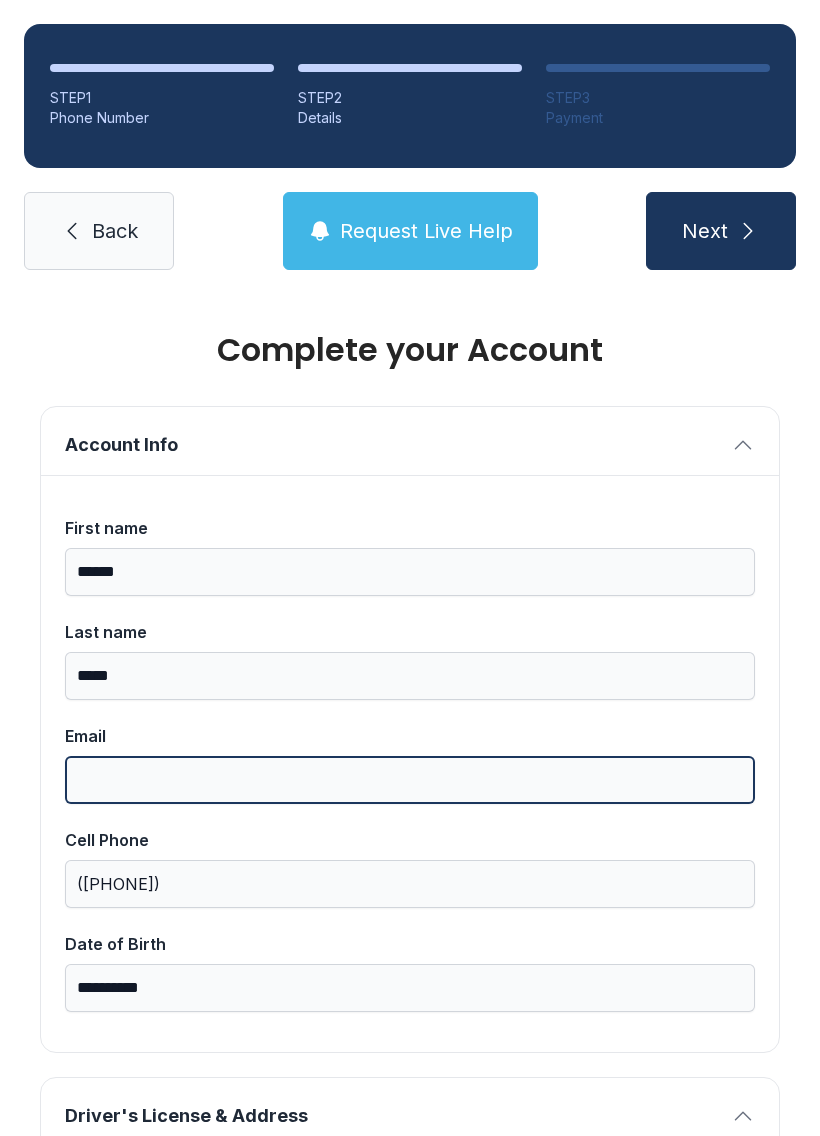 click on "Email" at bounding box center [410, 780] 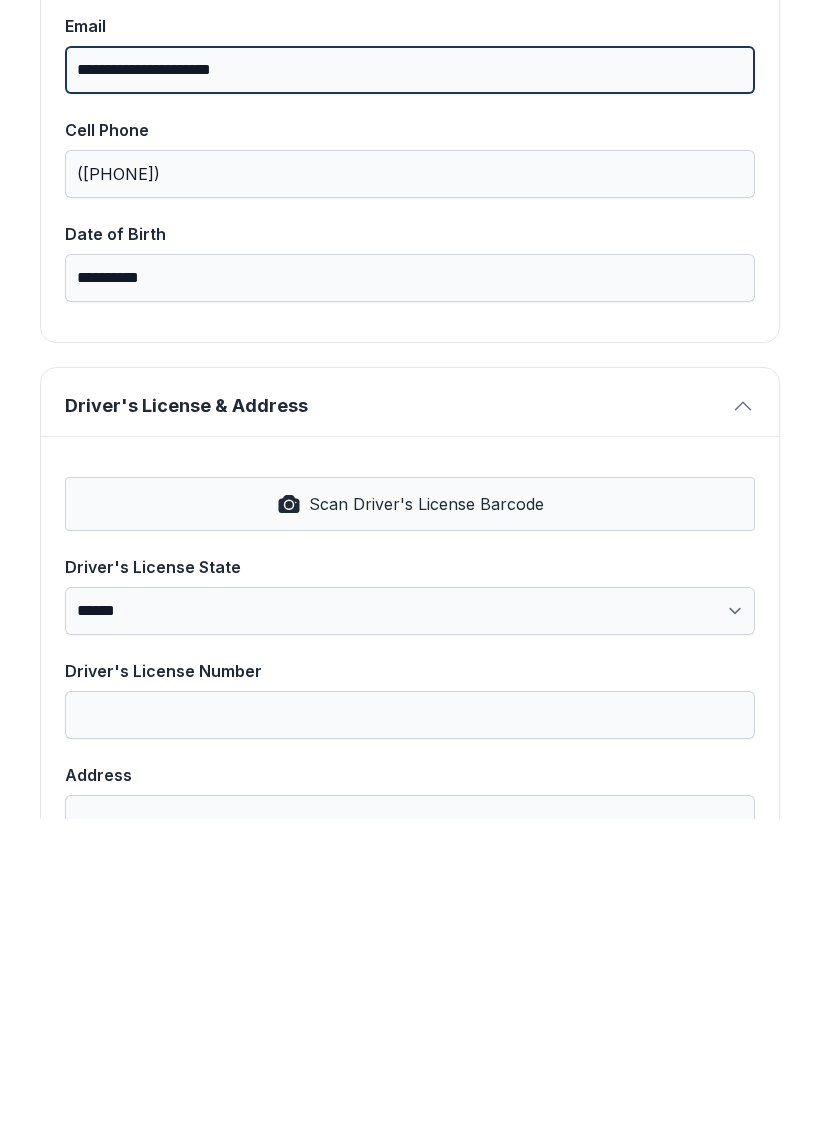 scroll, scrollTop: 394, scrollLeft: 0, axis: vertical 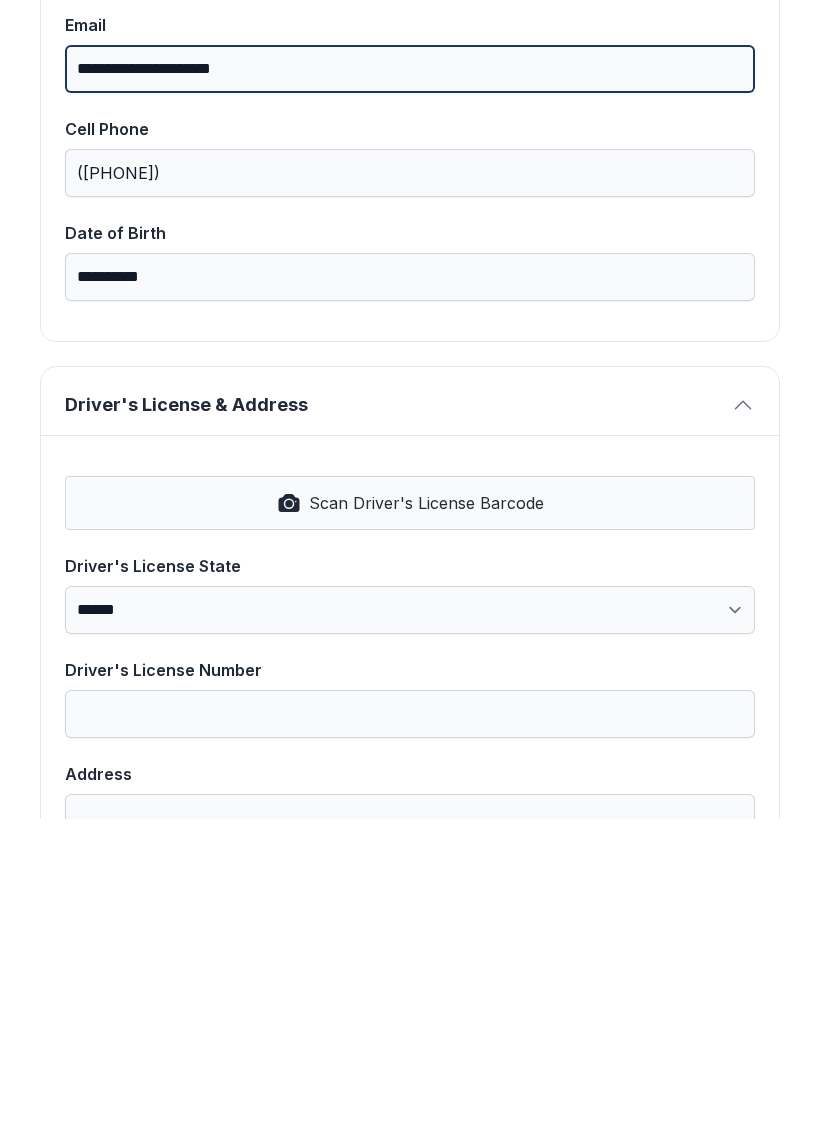 type on "**********" 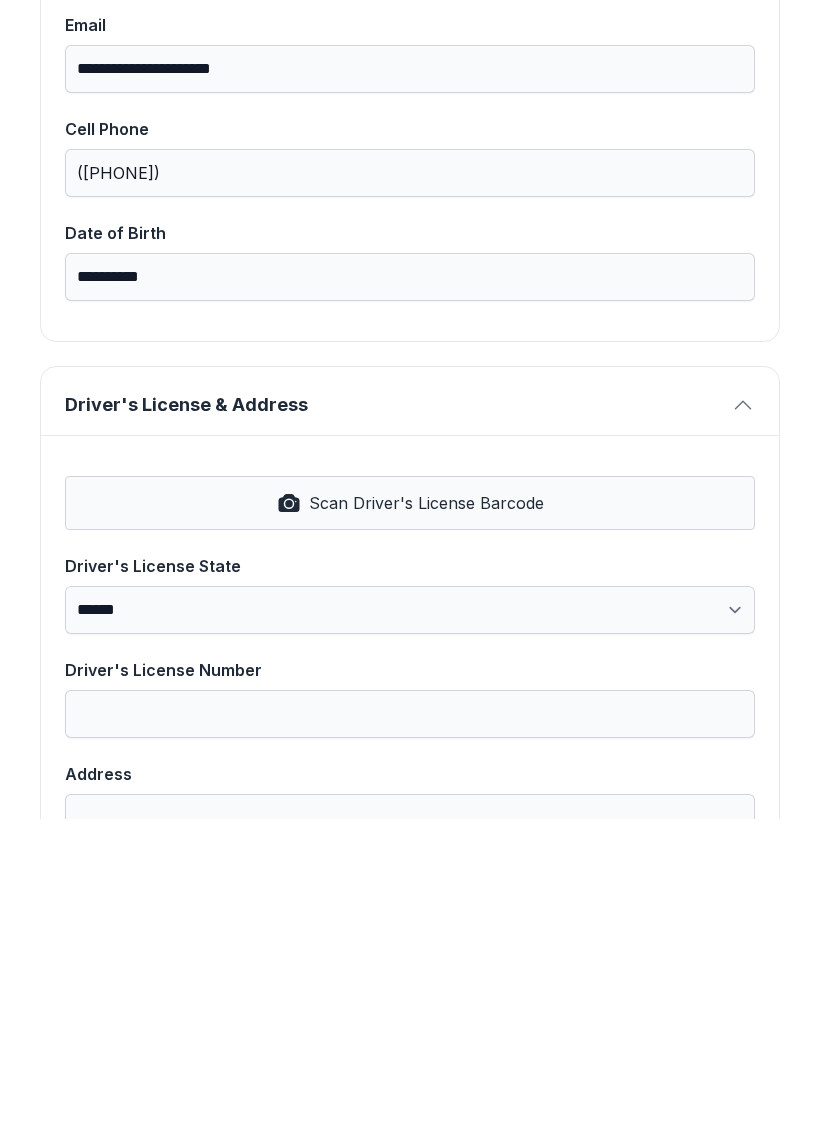 click on "Scan Driver's License Barcode" at bounding box center (426, 820) 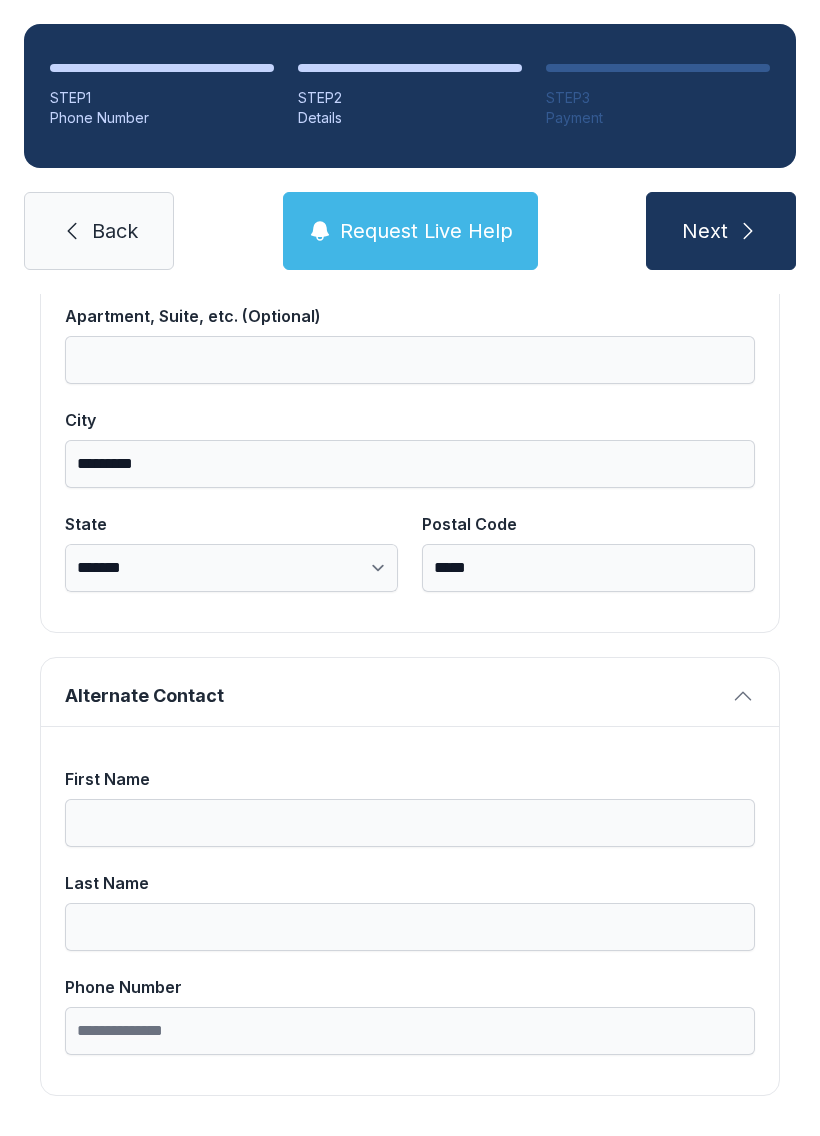 scroll, scrollTop: 1269, scrollLeft: 0, axis: vertical 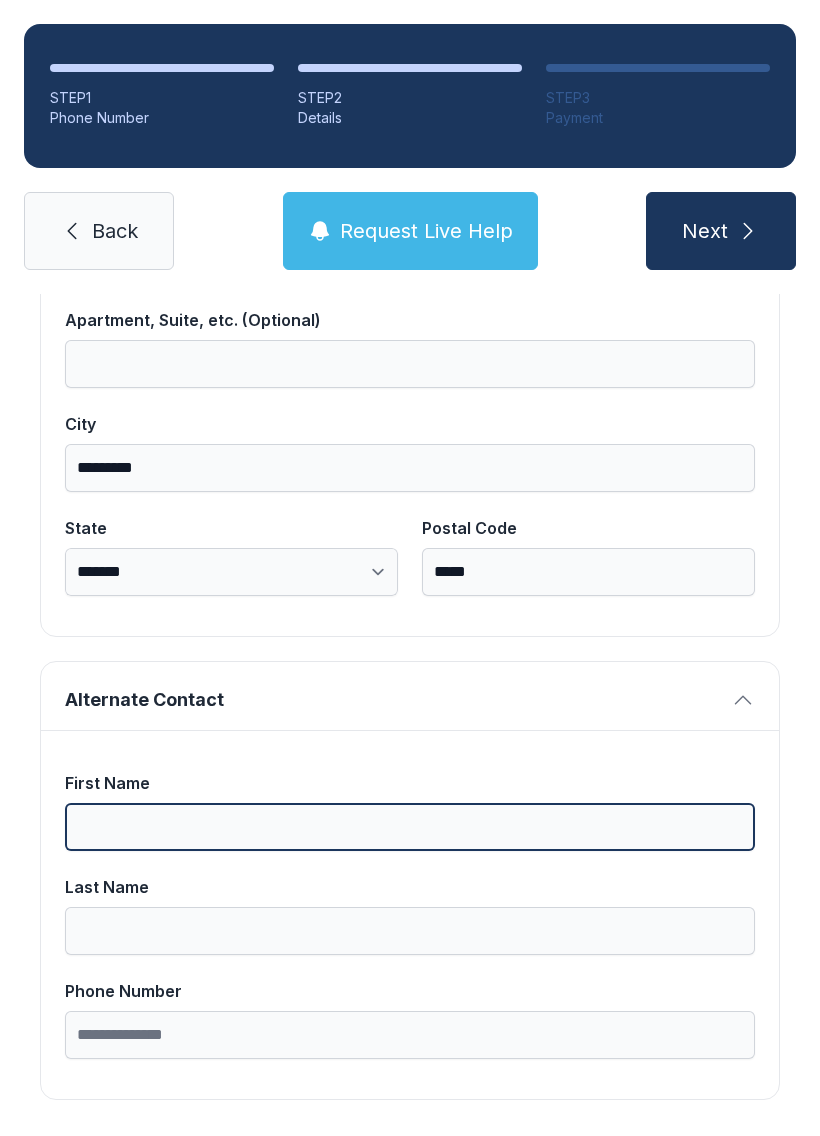 click on "First Name" at bounding box center (410, 827) 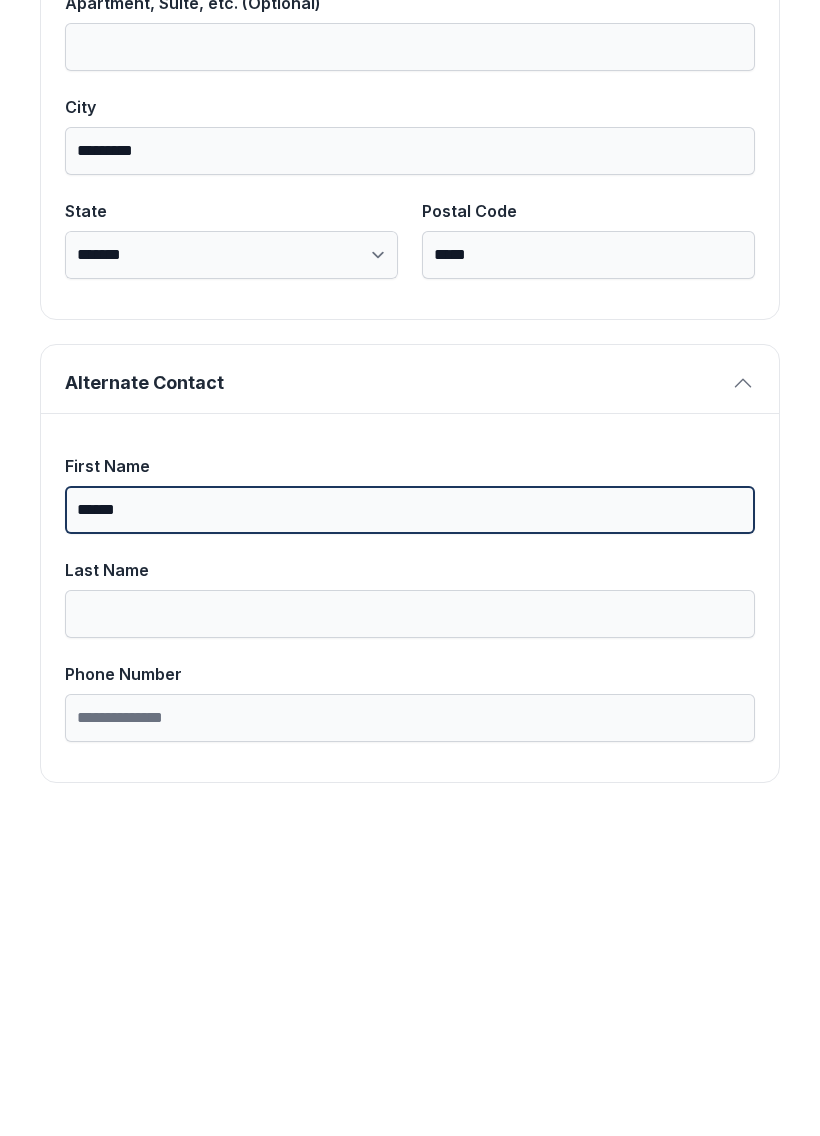 type on "******" 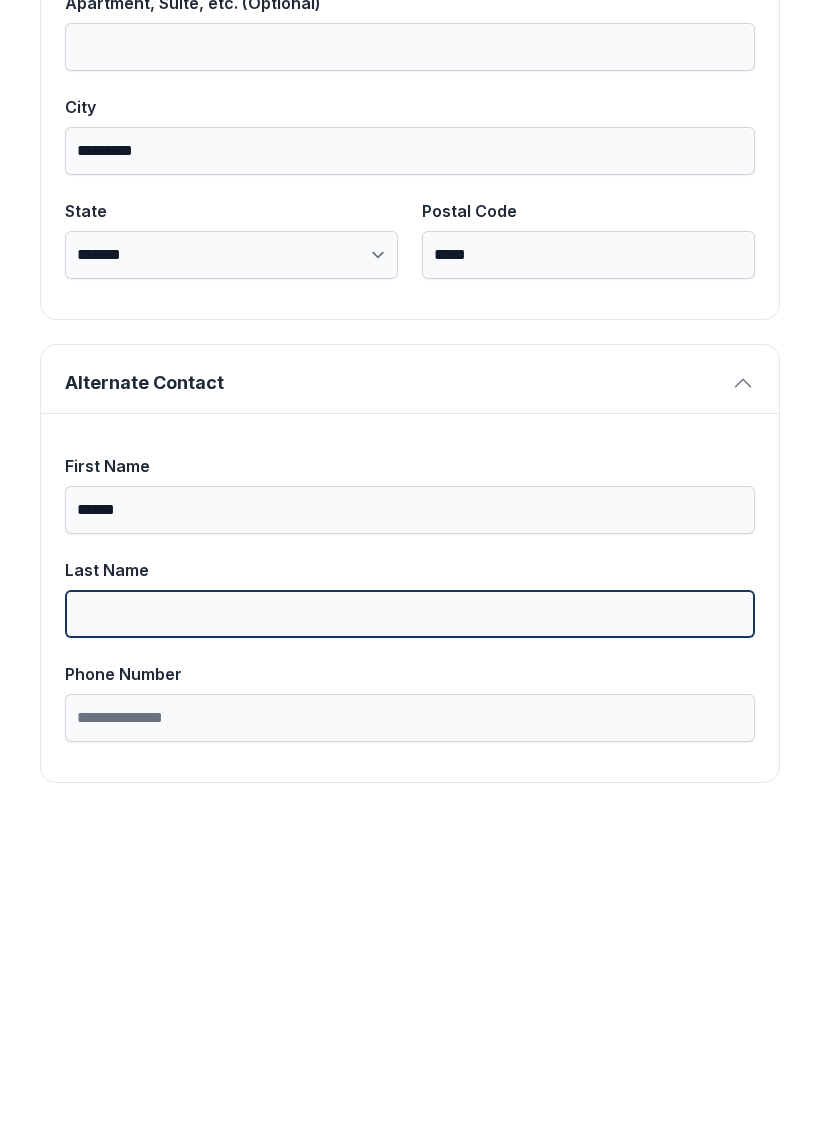 click on "Last Name" at bounding box center [410, 931] 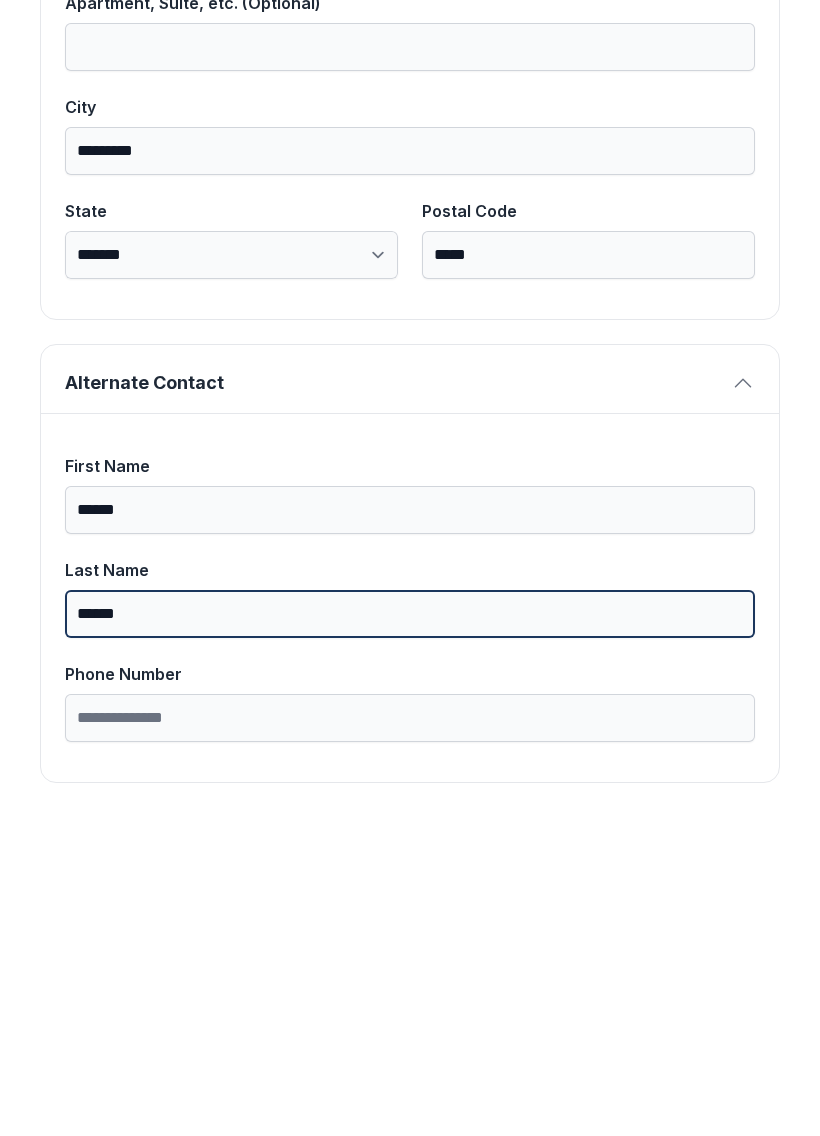 type on "******" 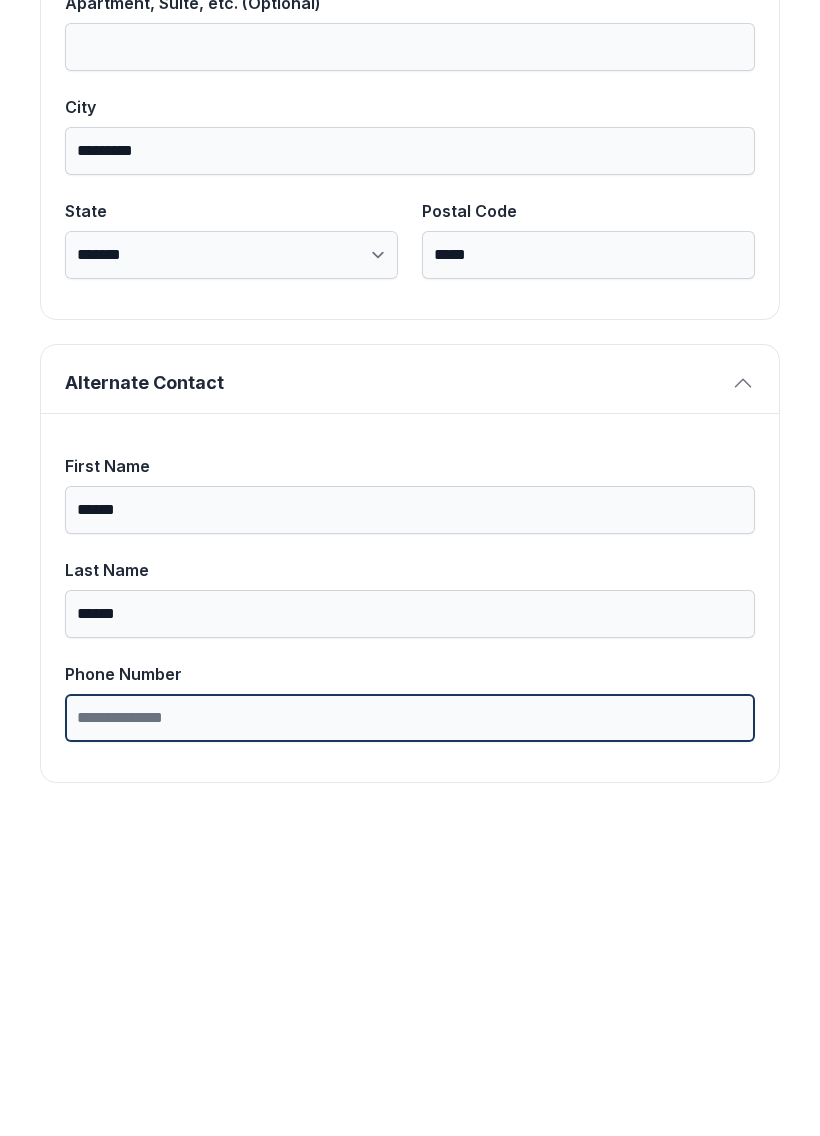 click on "Phone Number" at bounding box center [410, 1035] 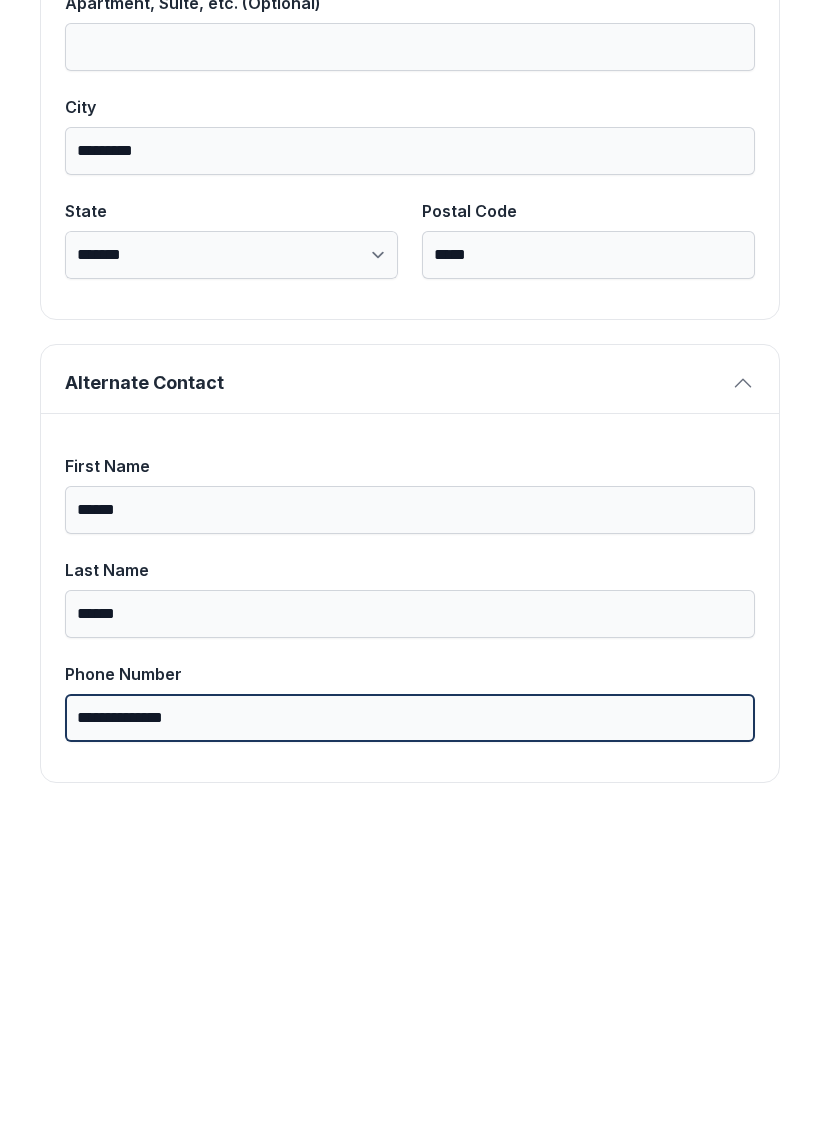 type on "**********" 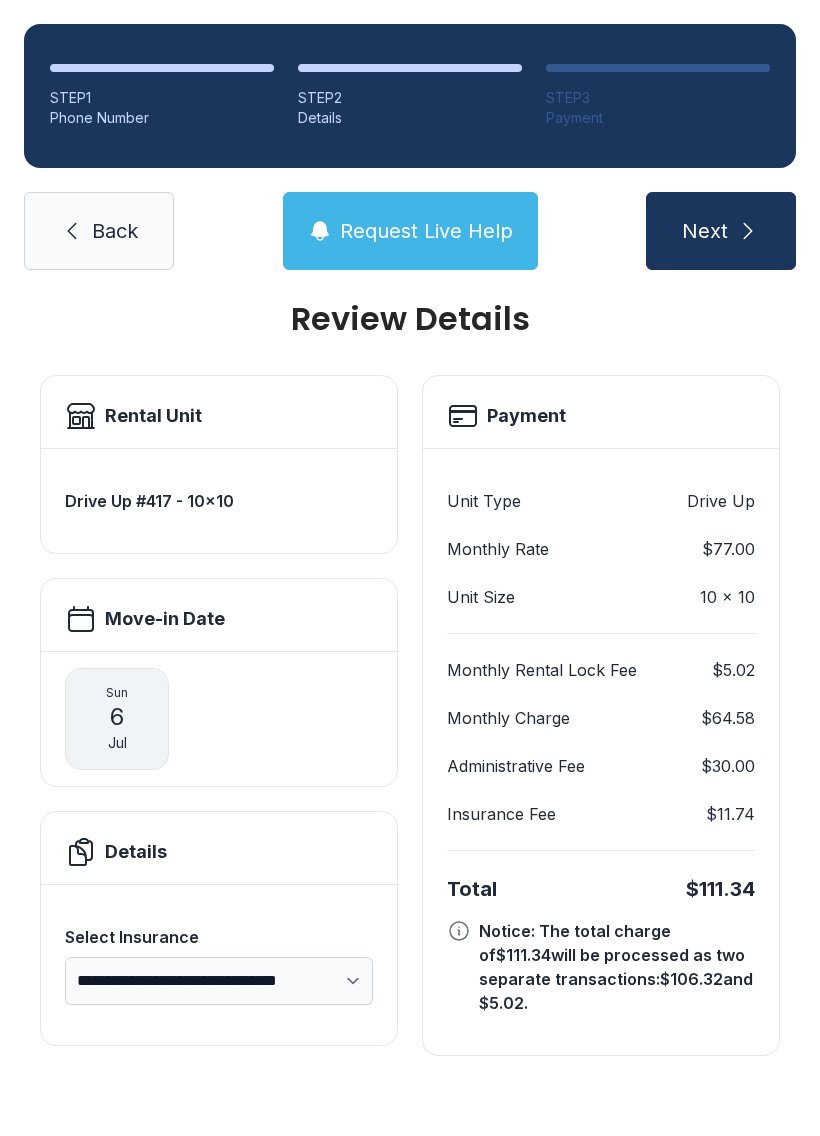 scroll, scrollTop: 0, scrollLeft: 0, axis: both 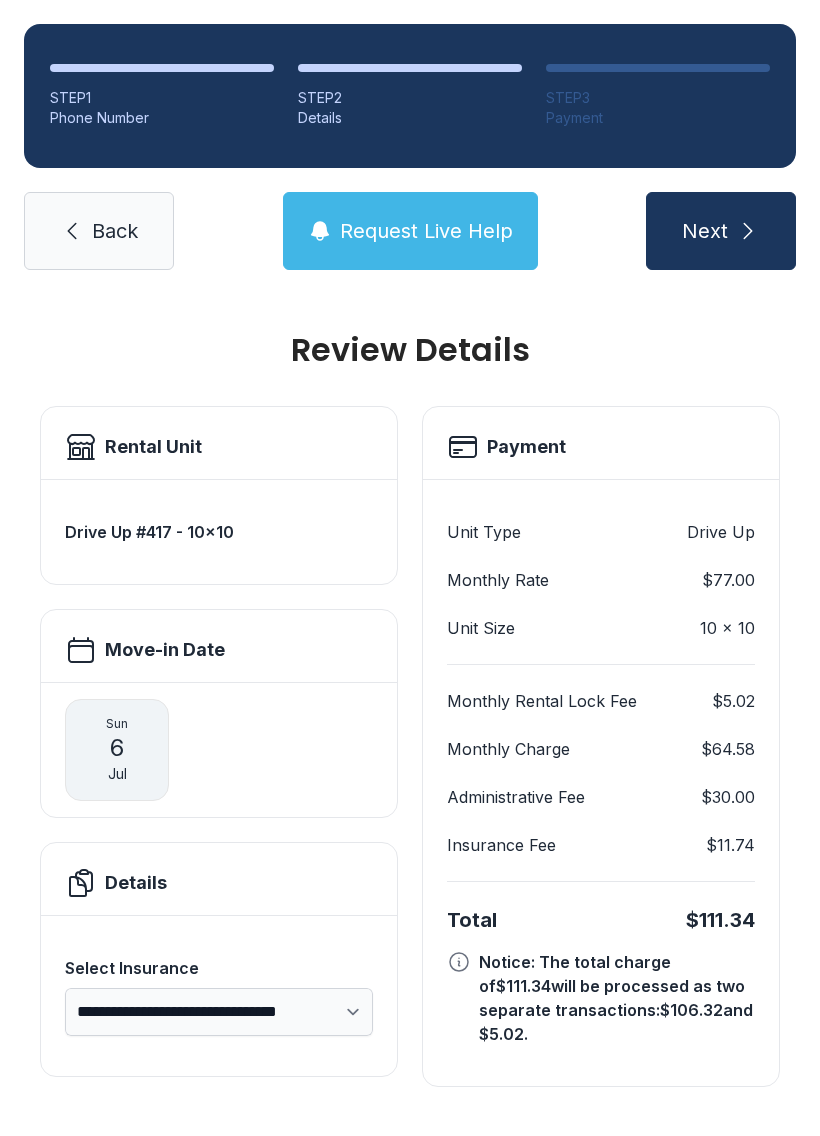 click on "Next" at bounding box center [721, 231] 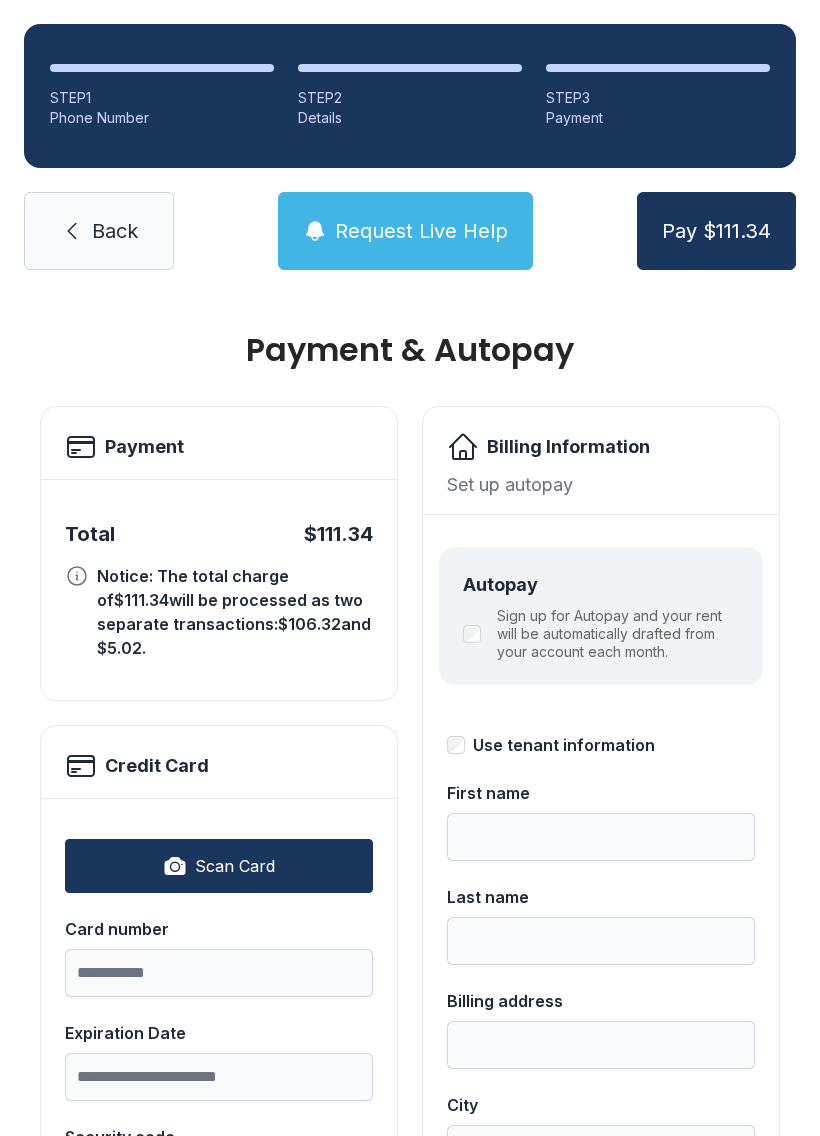 scroll, scrollTop: 0, scrollLeft: 0, axis: both 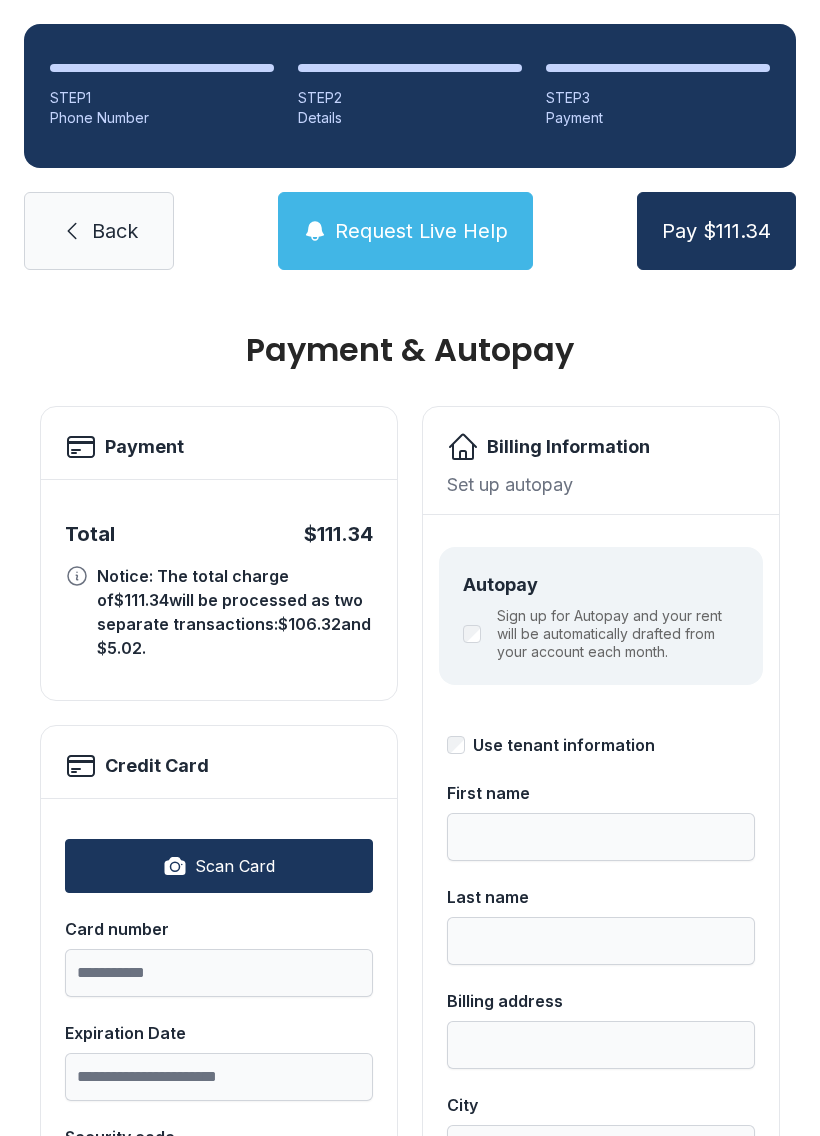 click on "Back" at bounding box center (99, 231) 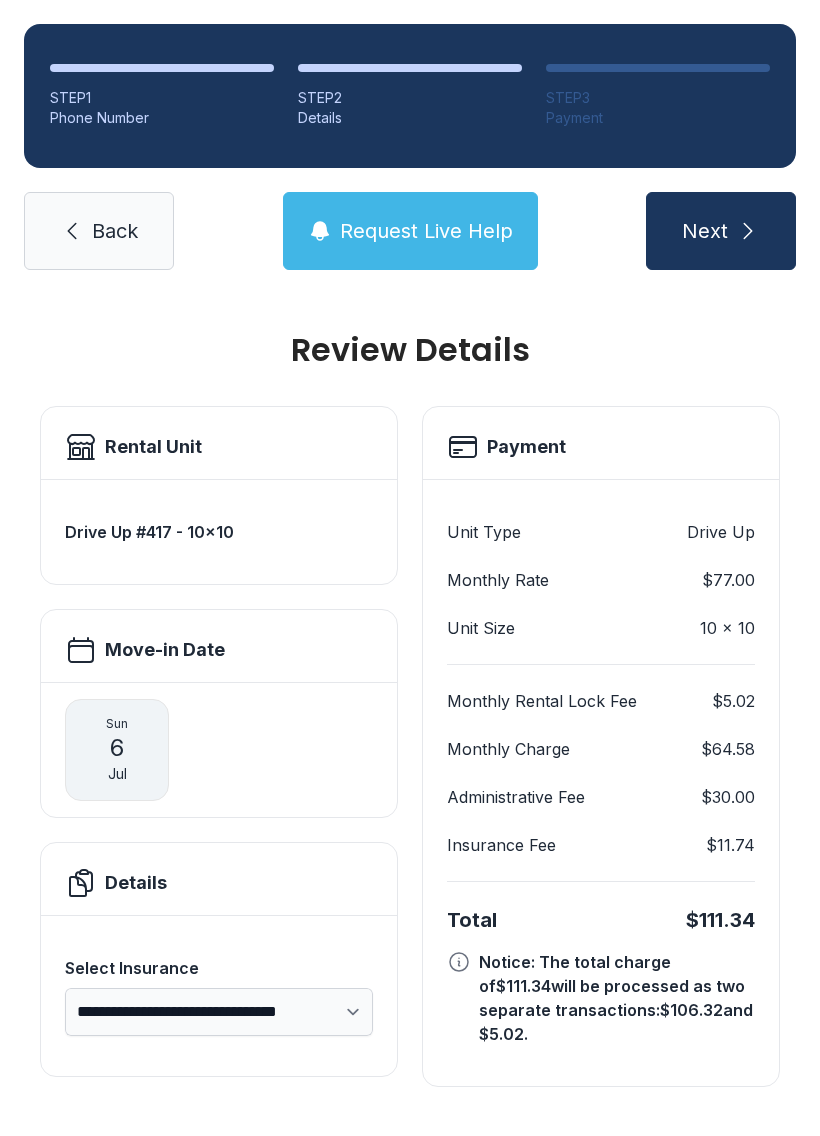 click on "Back" at bounding box center (115, 231) 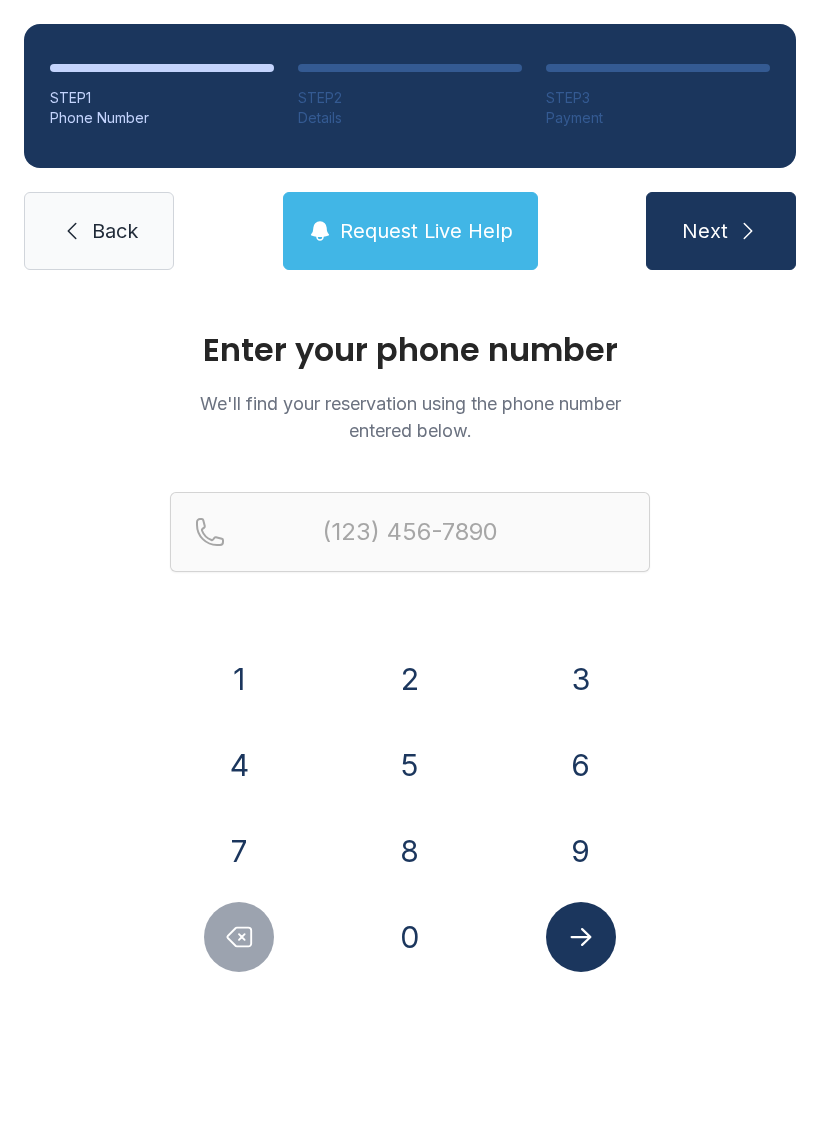 click on "Back" at bounding box center (115, 231) 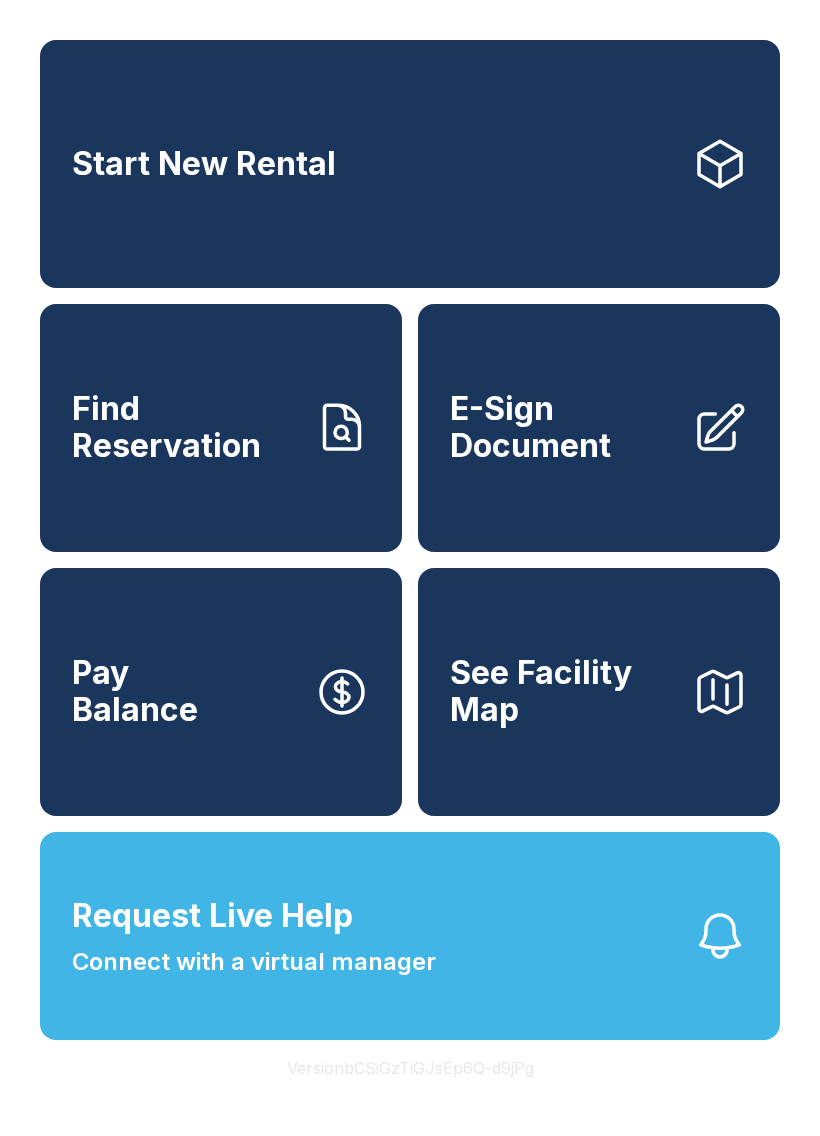click on "E-Sign Document" at bounding box center (599, 428) 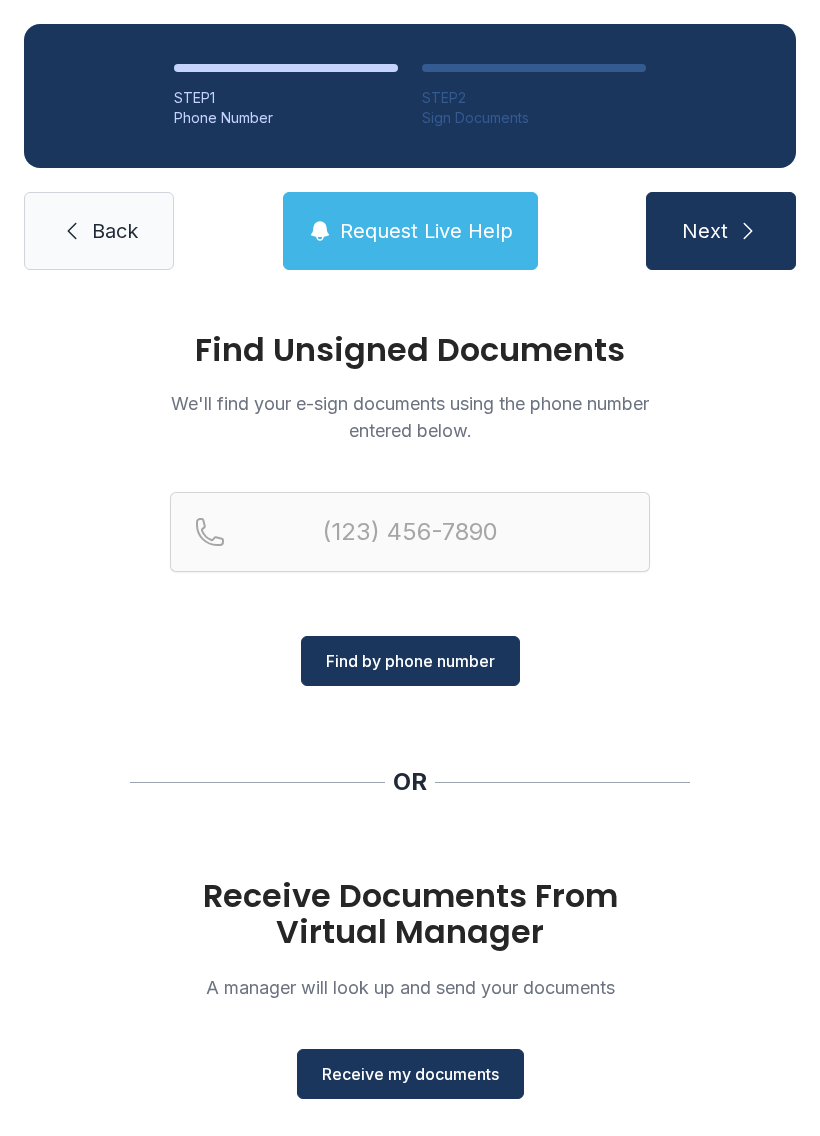 click on "Receive my documents" at bounding box center [410, 1074] 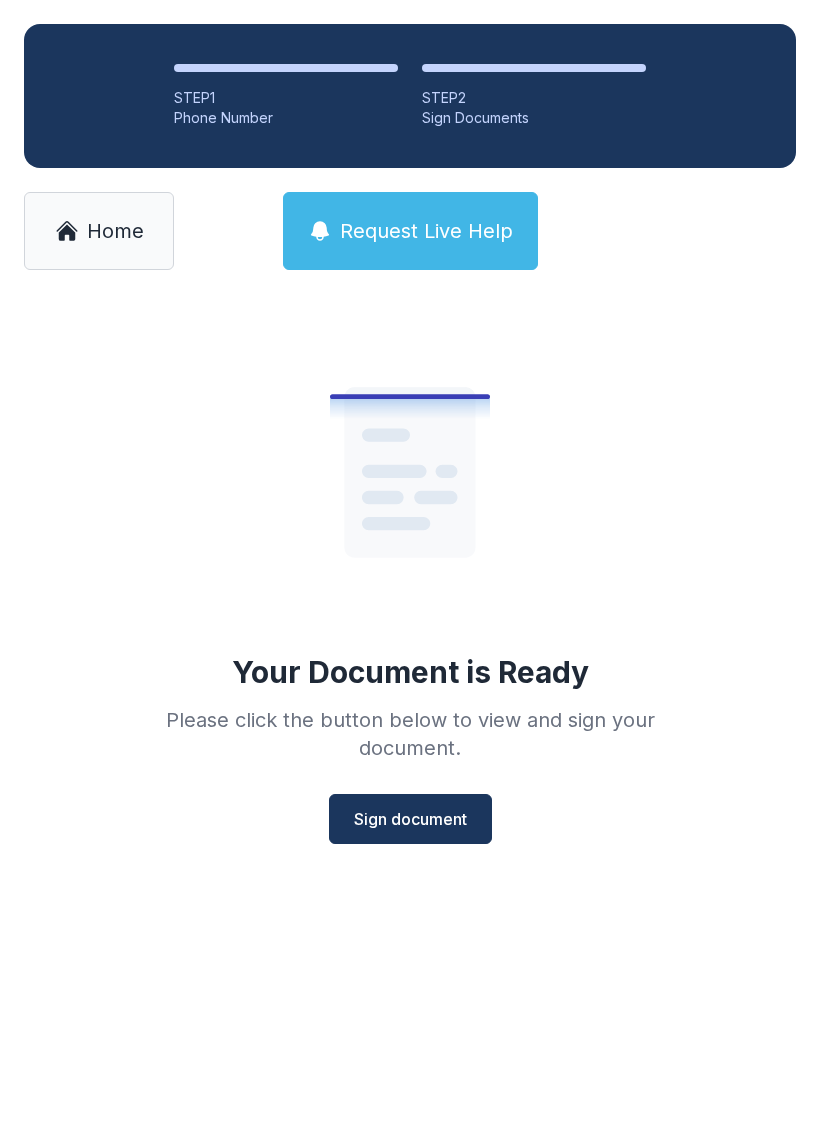 click on "Sign document" at bounding box center (410, 819) 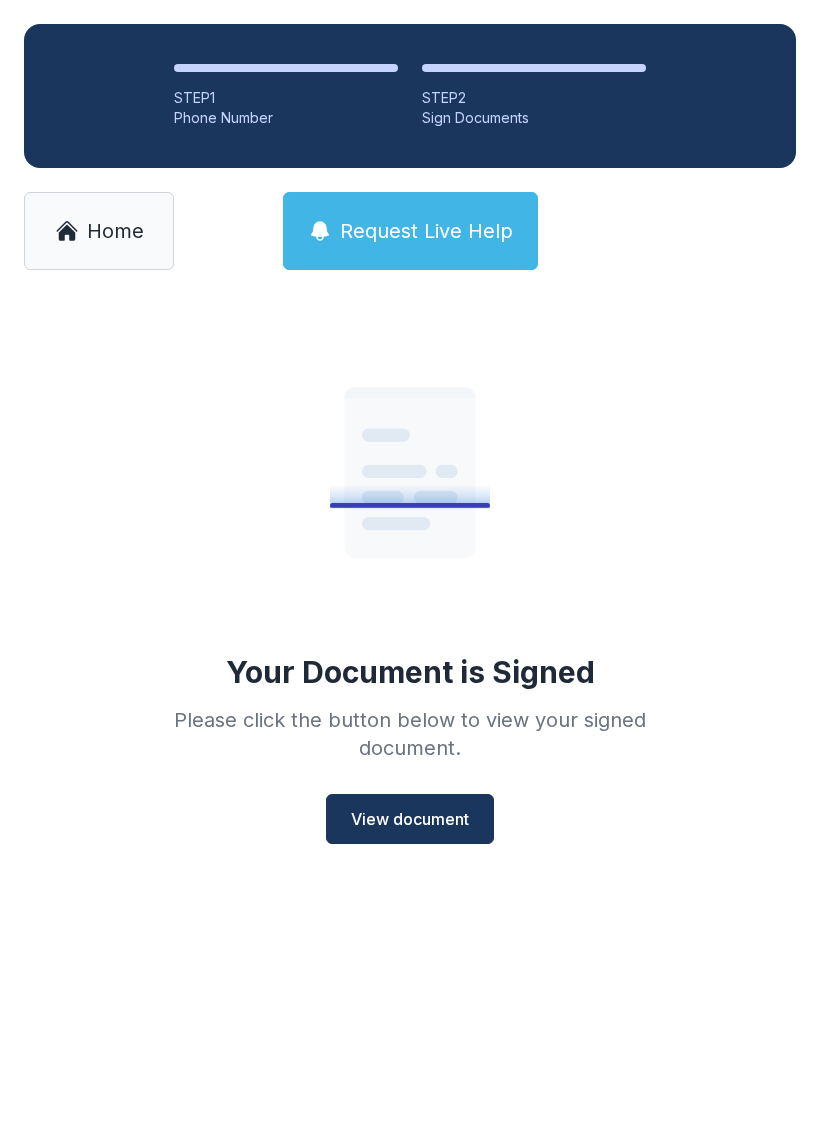 click on "Home" at bounding box center (115, 231) 